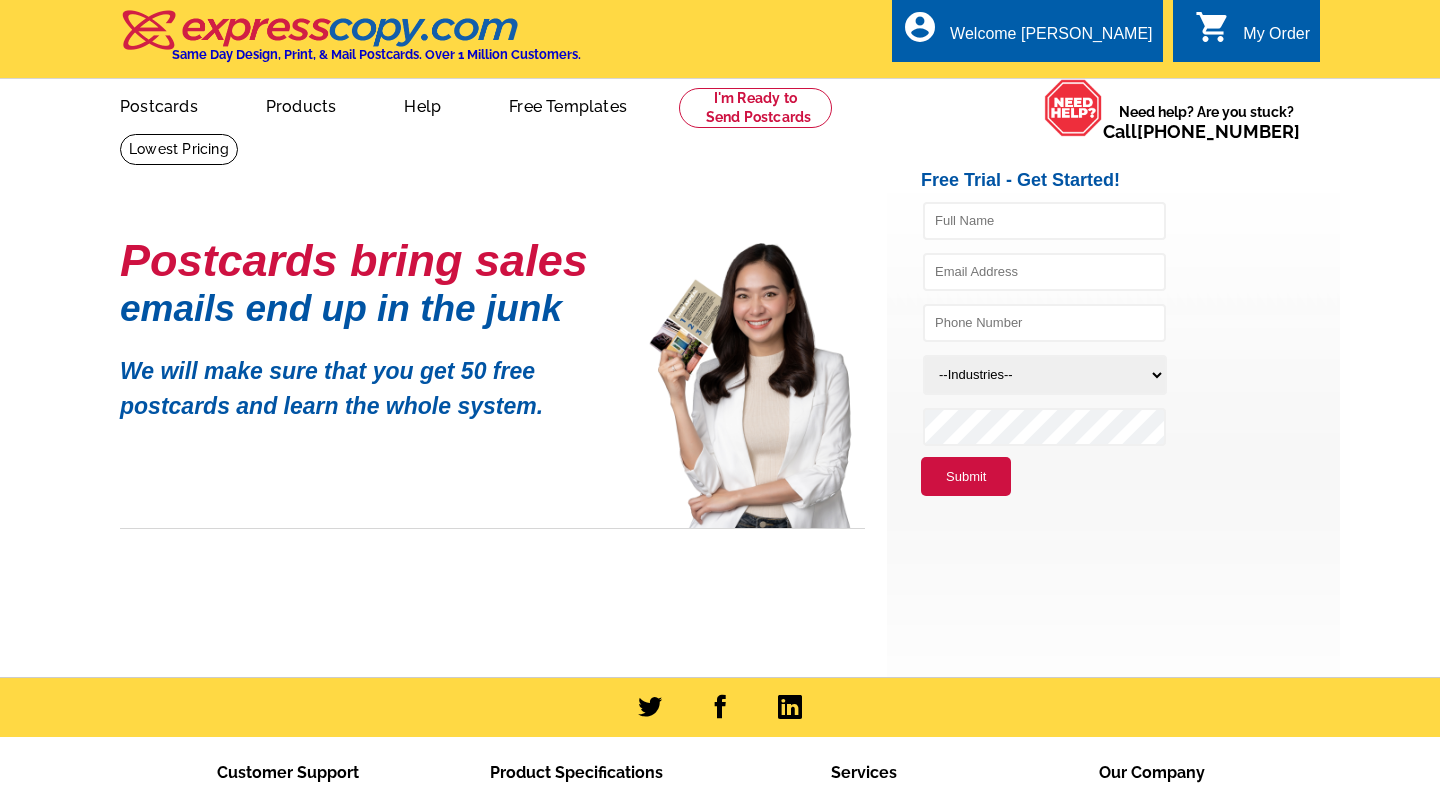 scroll, scrollTop: 0, scrollLeft: 0, axis: both 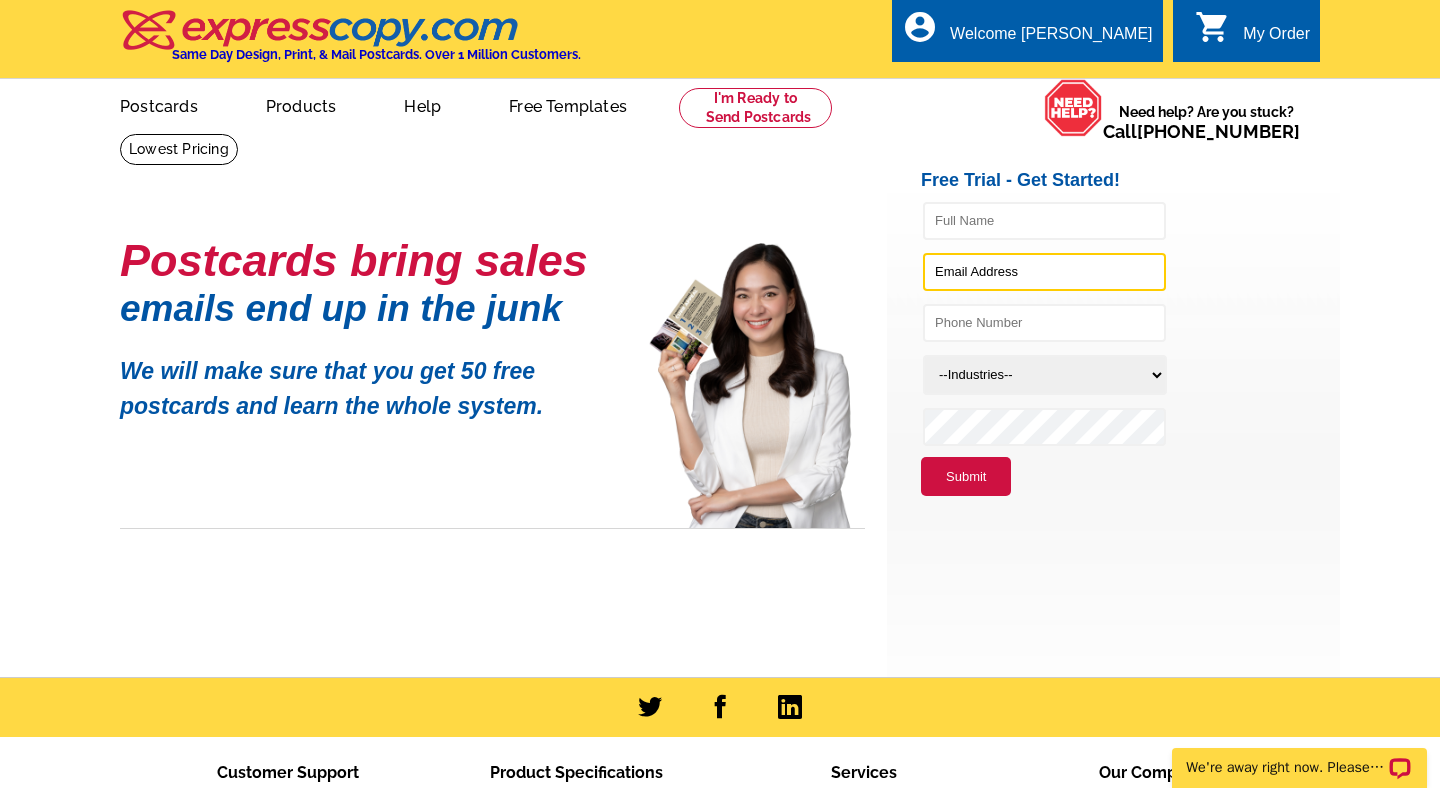 type on "[PERSON_NAME][EMAIL_ADDRESS][DOMAIN_NAME]" 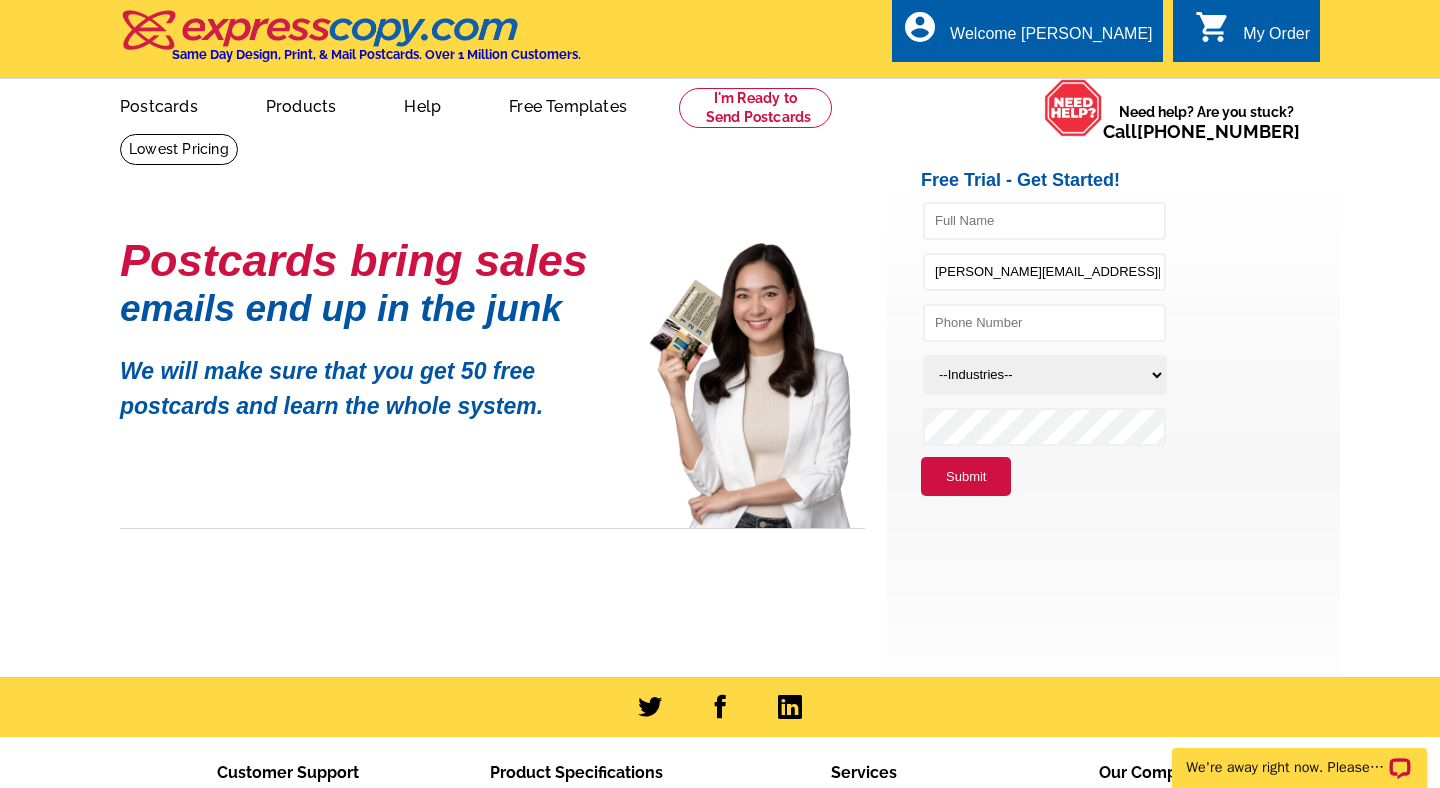 scroll, scrollTop: 0, scrollLeft: 0, axis: both 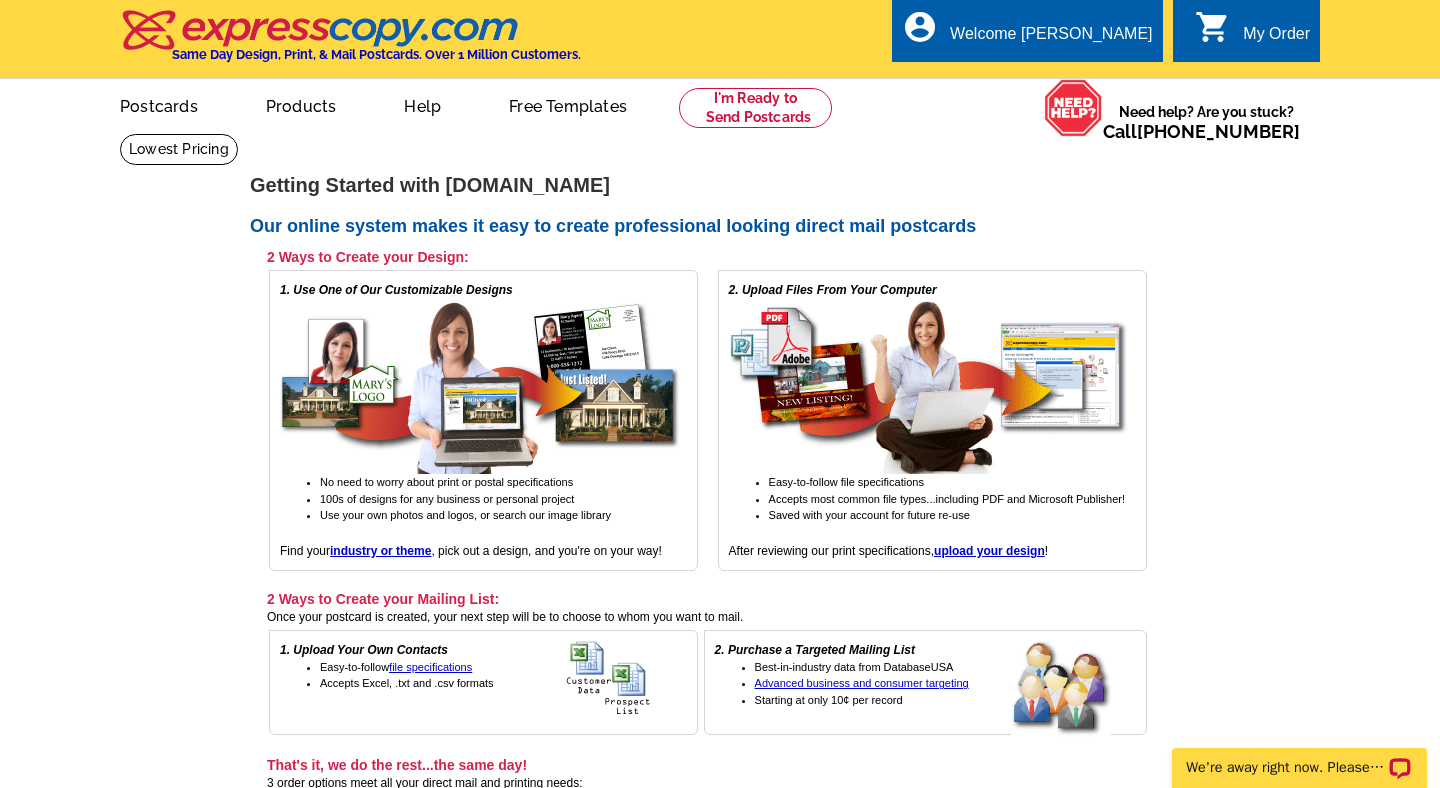 click on "My Order" at bounding box center (1276, 39) 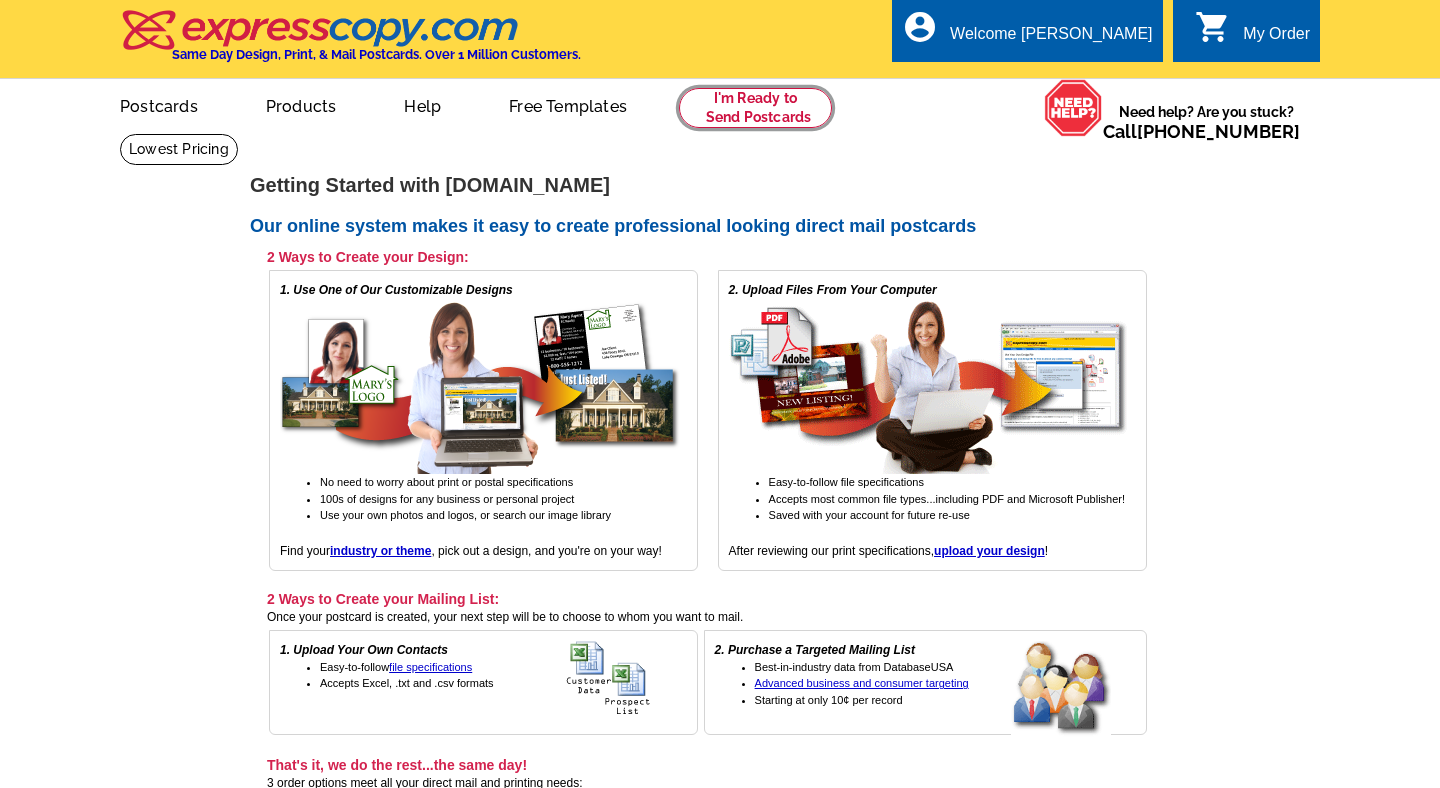 scroll, scrollTop: 0, scrollLeft: 0, axis: both 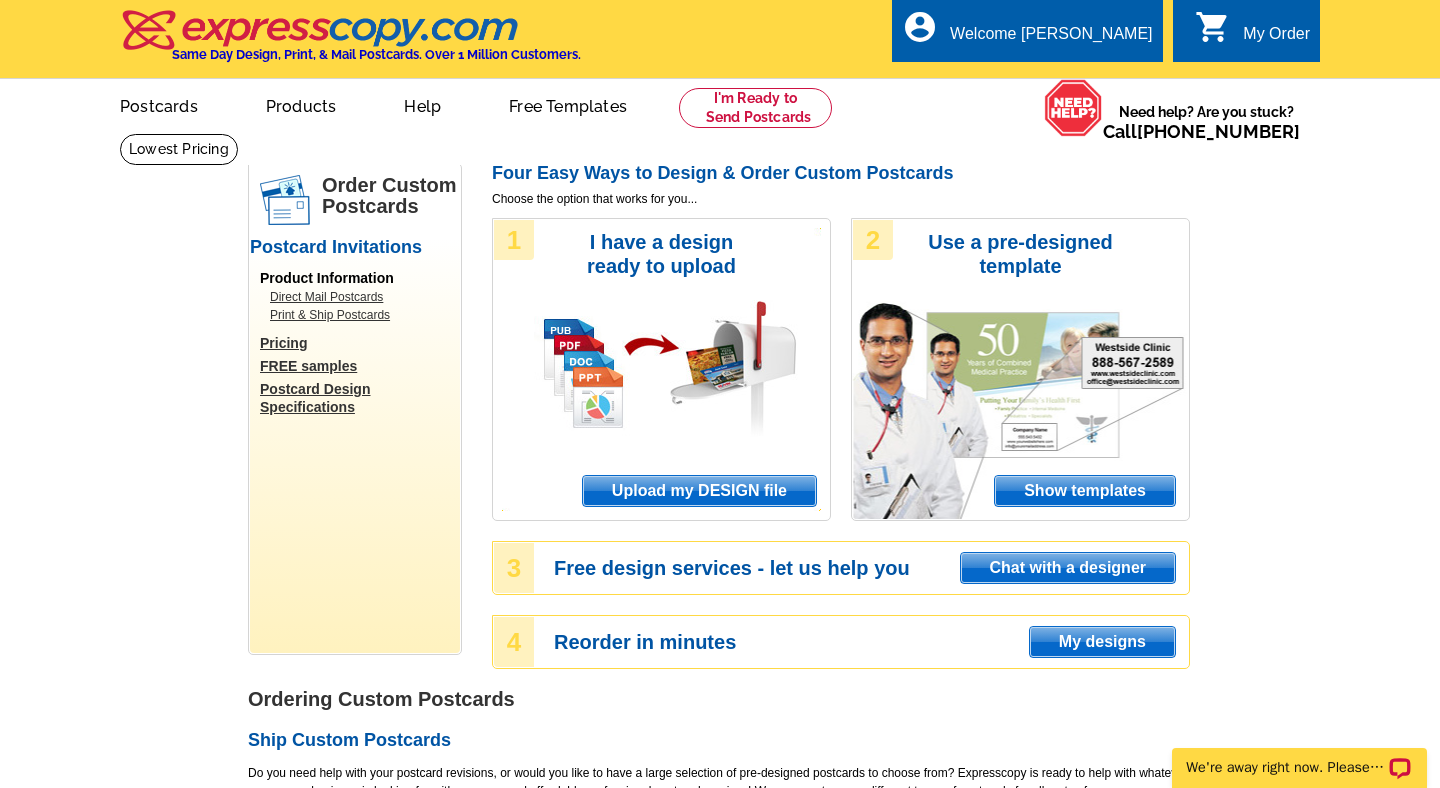 click on "Upload my DESIGN file" at bounding box center [699, 491] 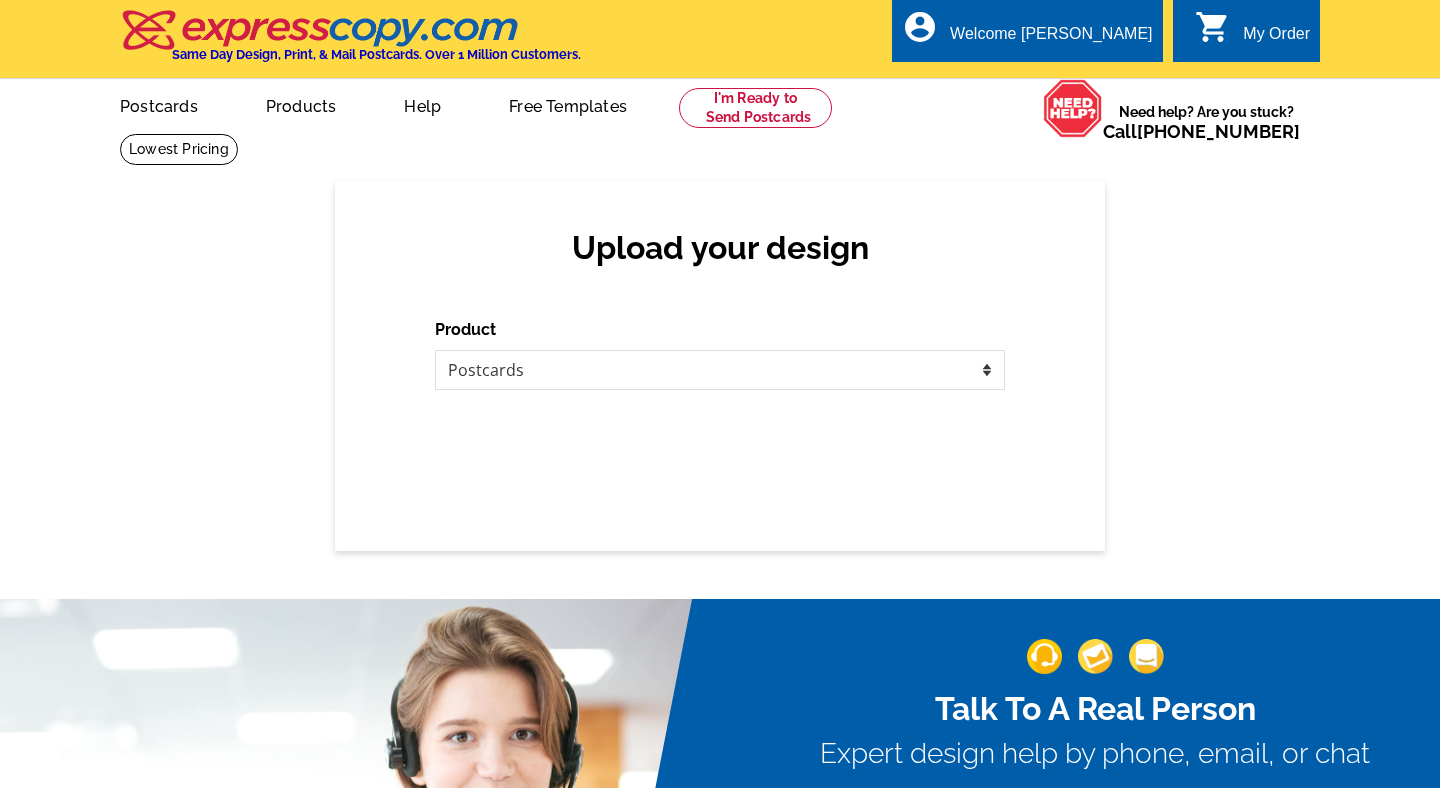 scroll, scrollTop: 0, scrollLeft: 0, axis: both 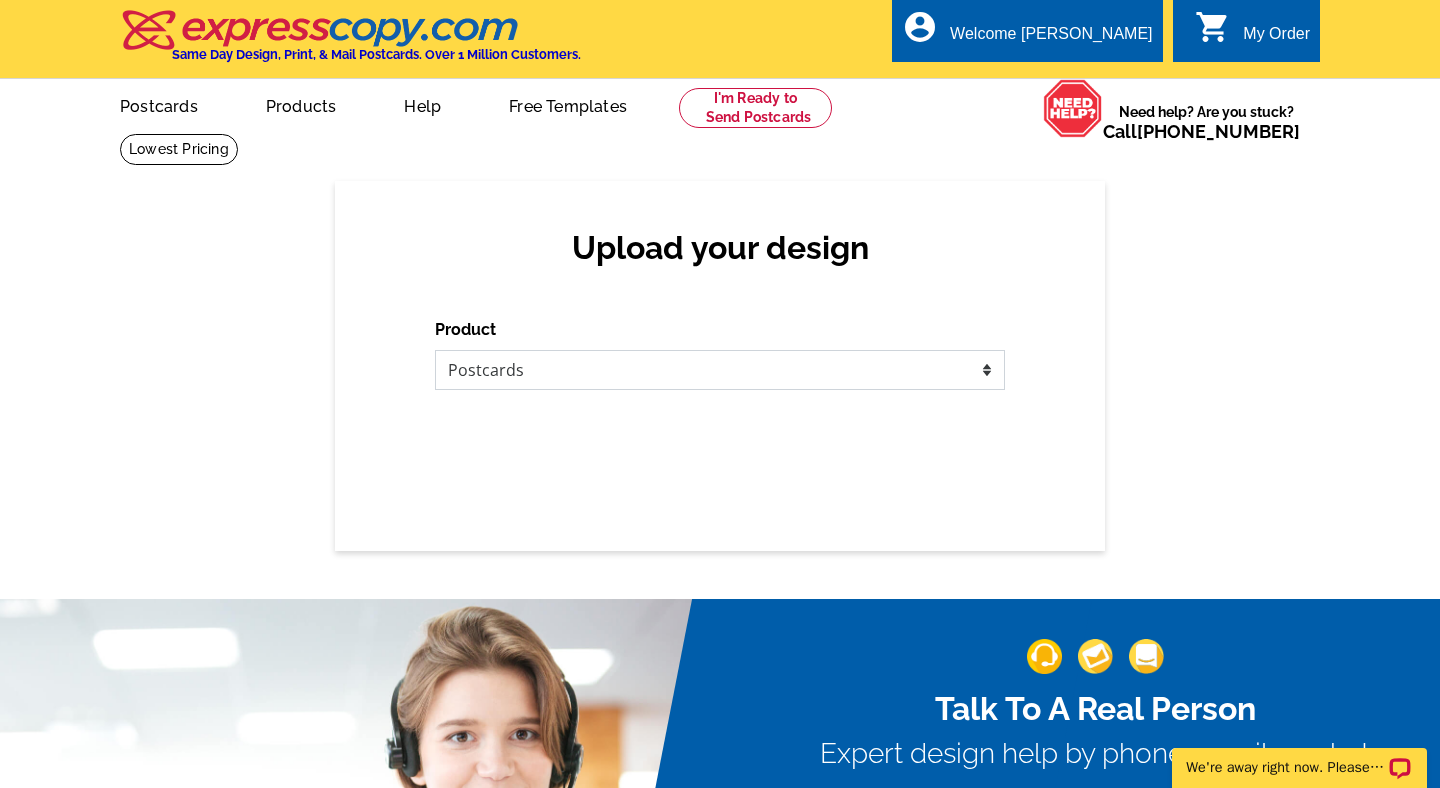 click on "Please select the type of file...
Postcards
Business Cards
Letters and flyers
Greeting Cards
Door Hangers" at bounding box center (720, 370) 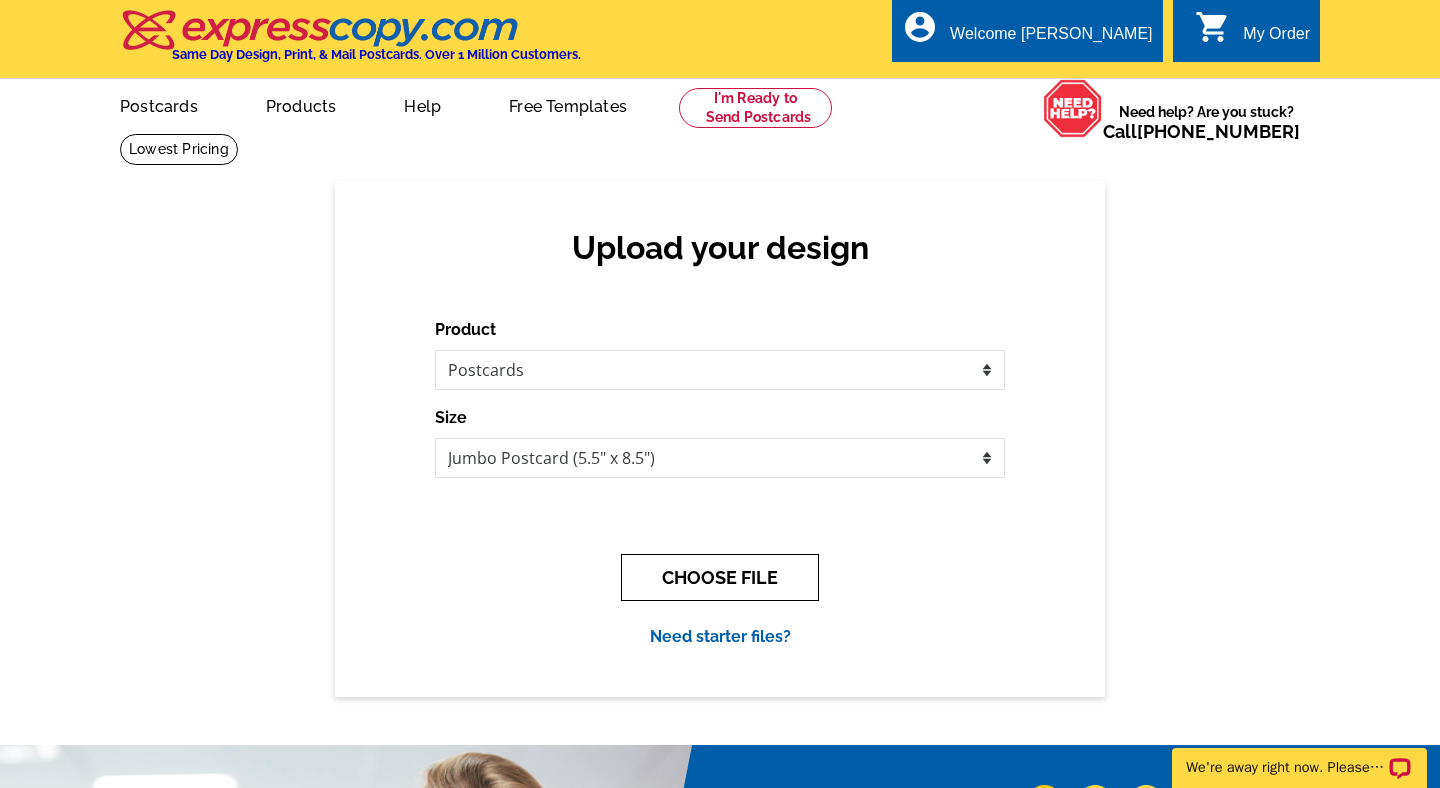 click on "CHOOSE FILE" at bounding box center (720, 577) 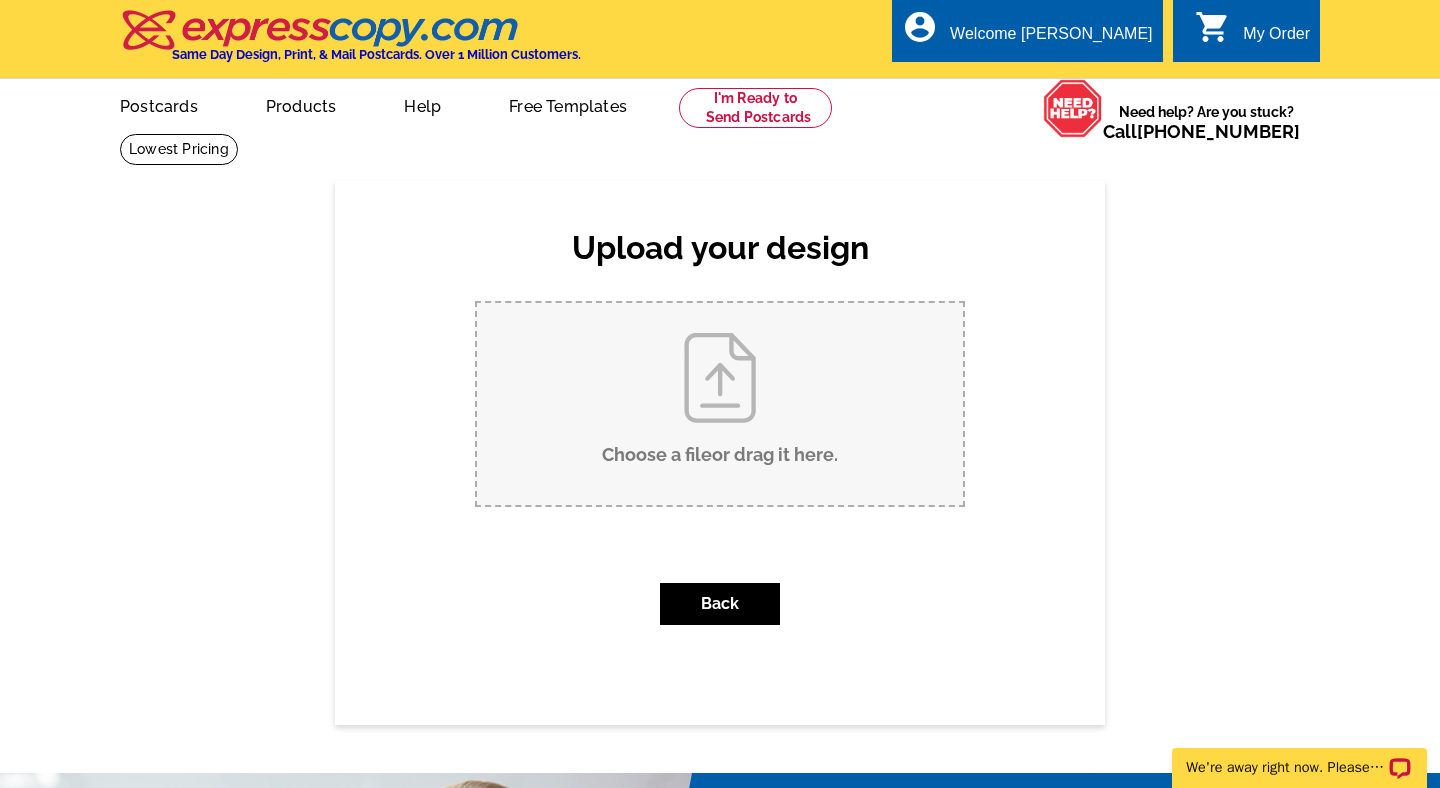 click on "Choose a file  or drag it here ." at bounding box center (720, 404) 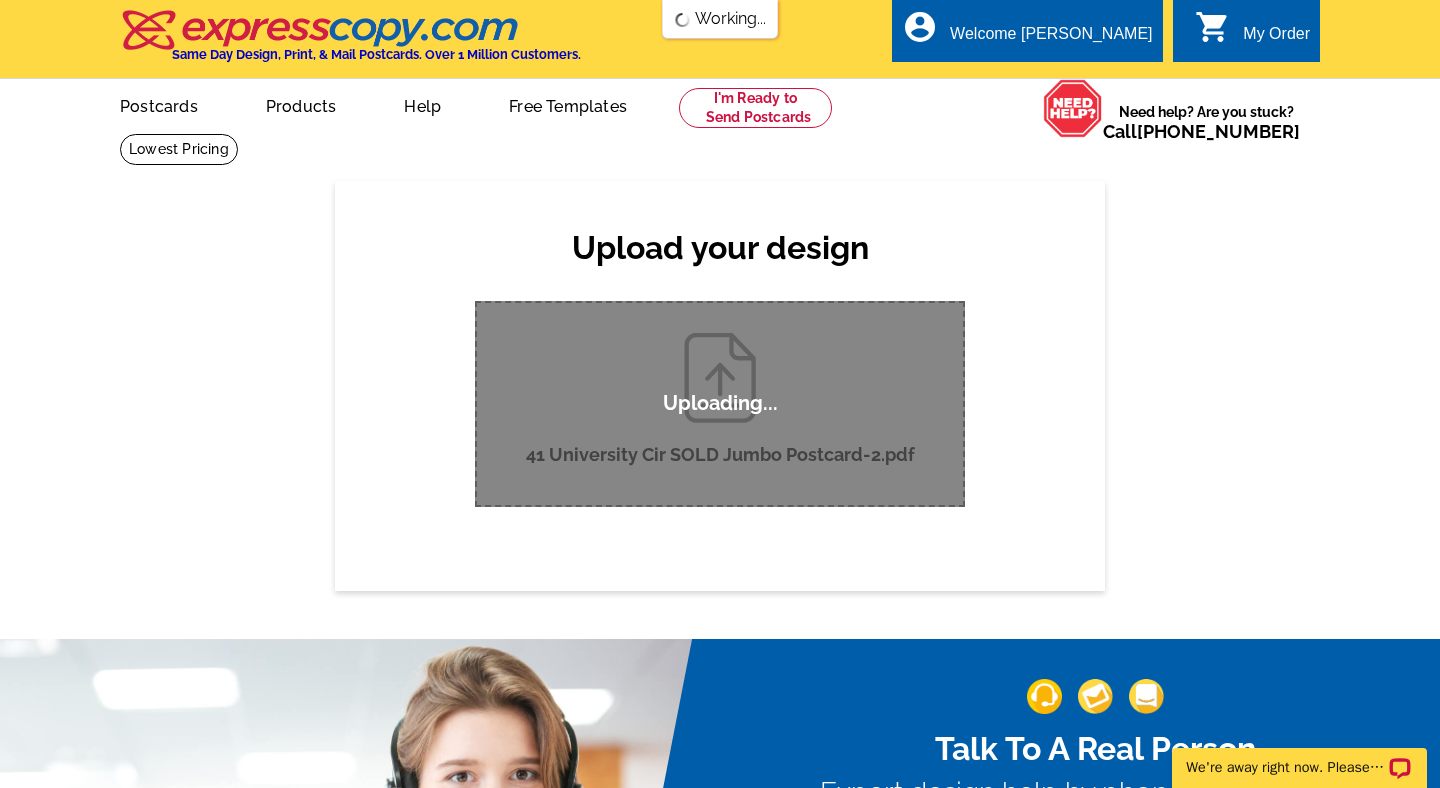 scroll, scrollTop: 0, scrollLeft: 0, axis: both 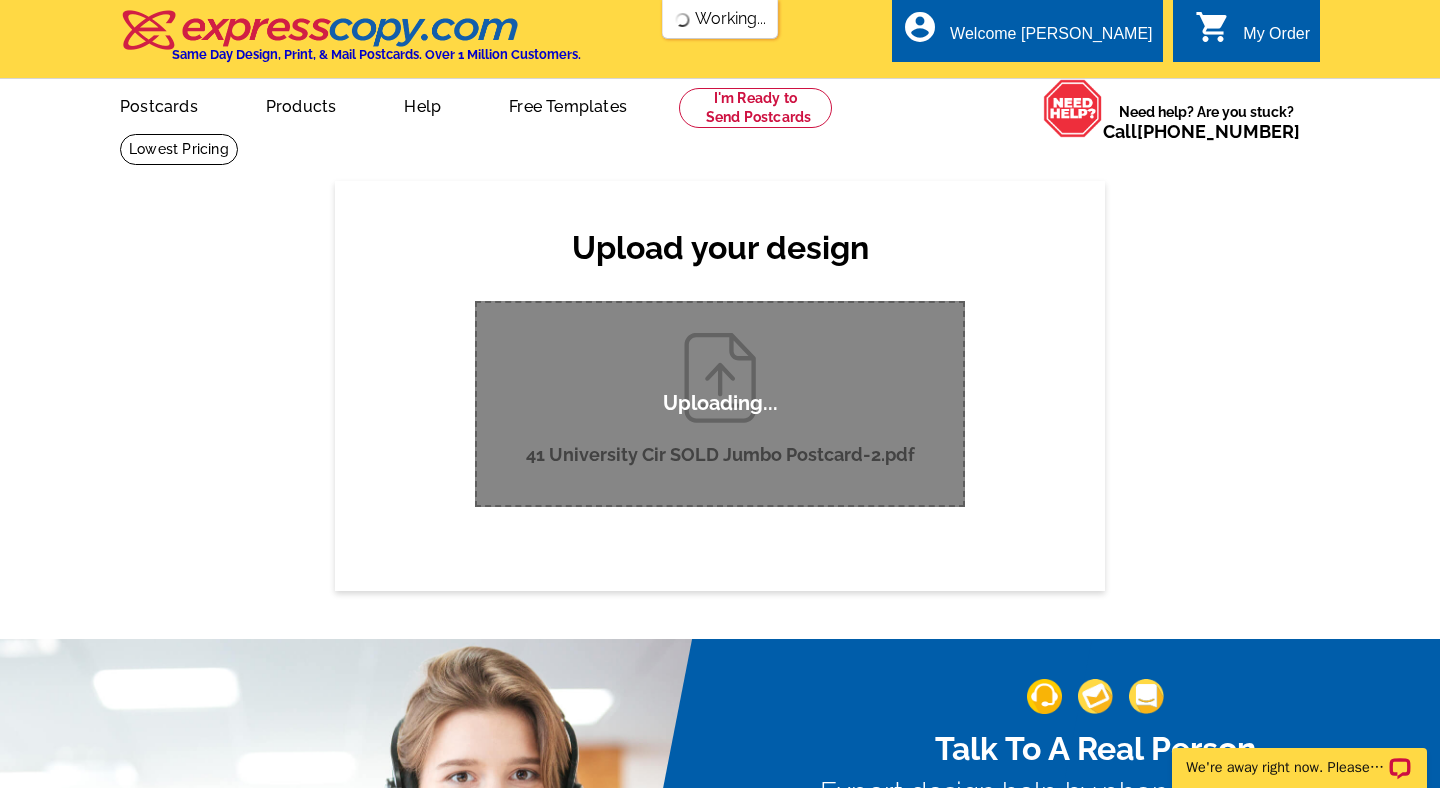 click on "Upload your design
Product
Please select the type of file...
Postcards
Business Cards
Letters and flyers
Greeting Cards" at bounding box center (720, 385) 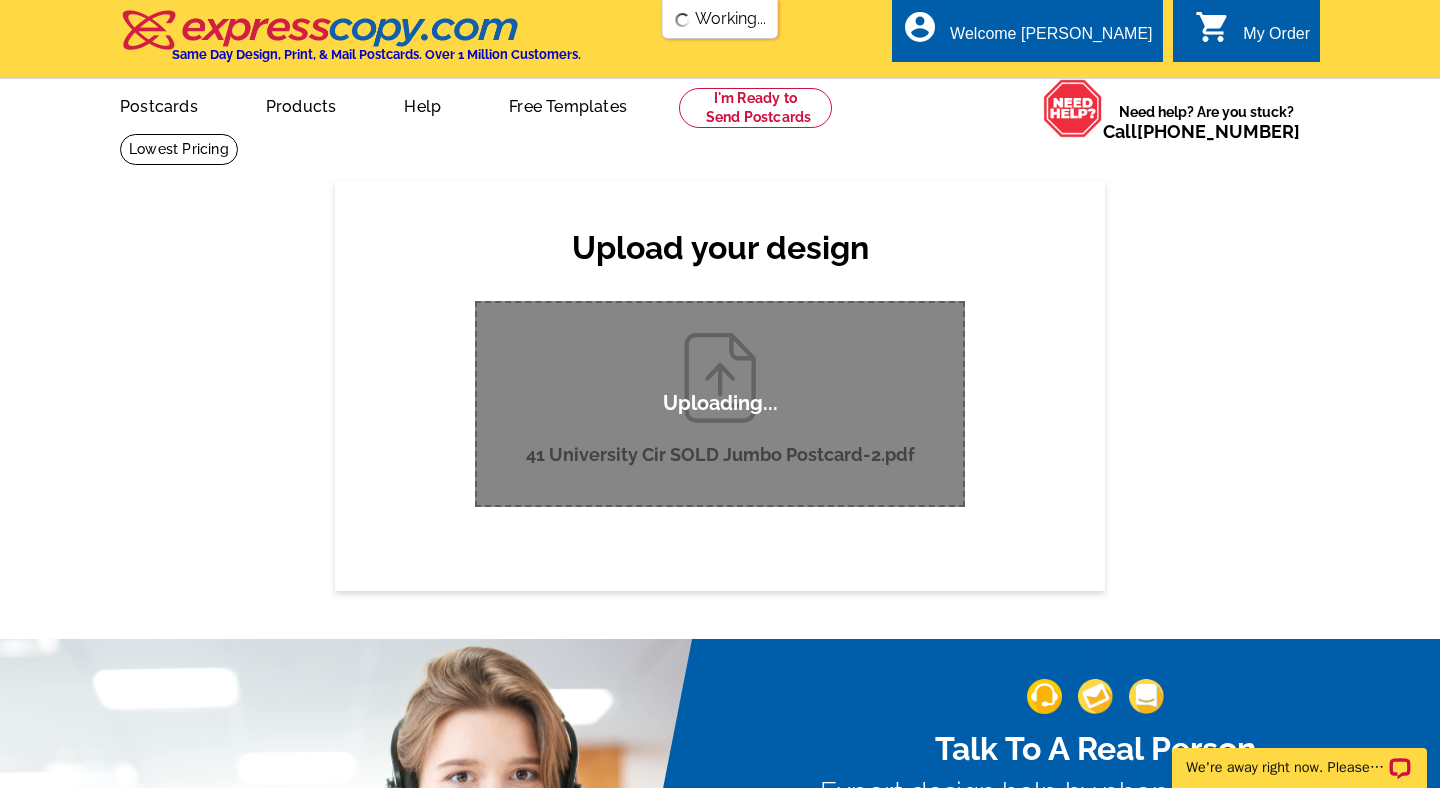type 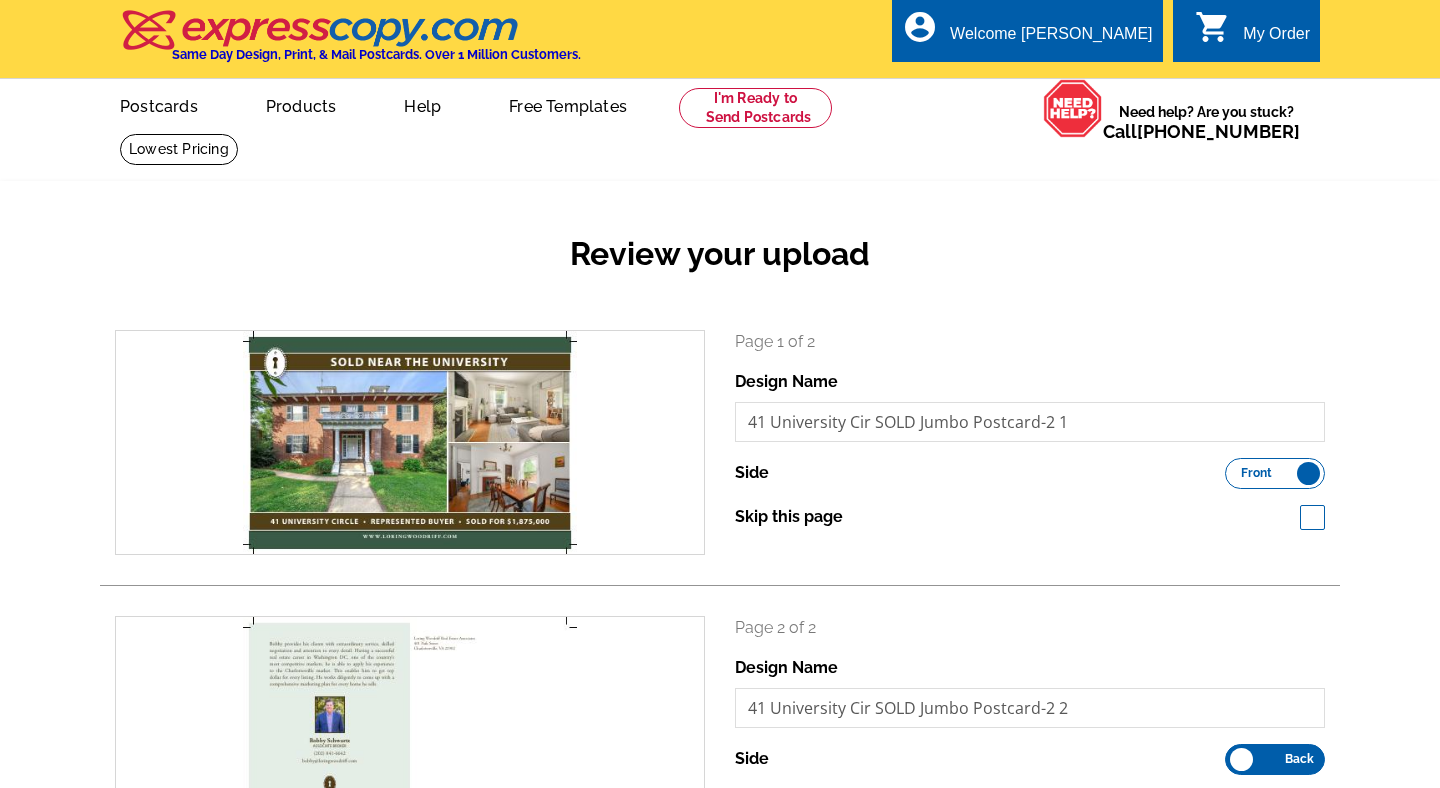 scroll, scrollTop: 0, scrollLeft: 0, axis: both 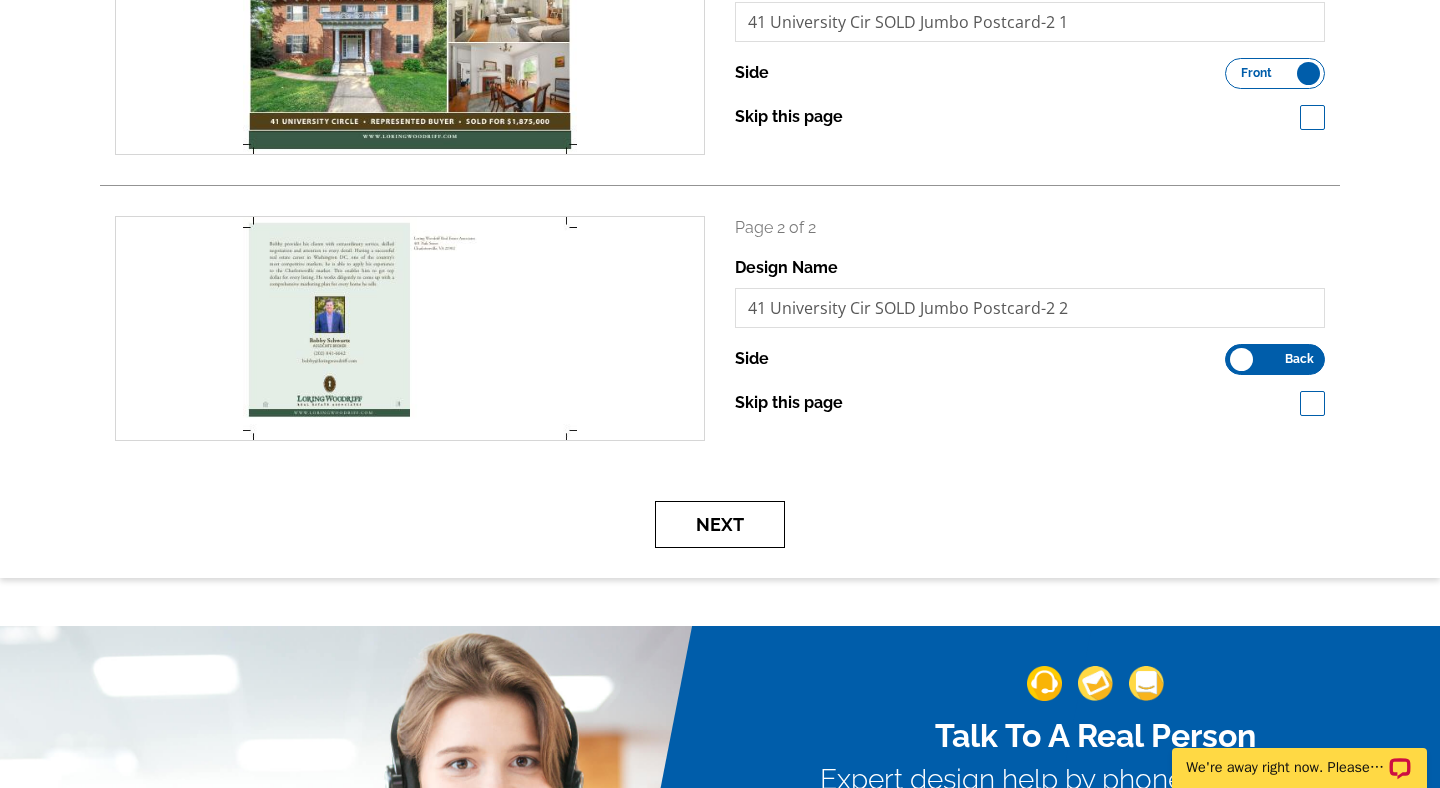 click on "Next" at bounding box center (720, 524) 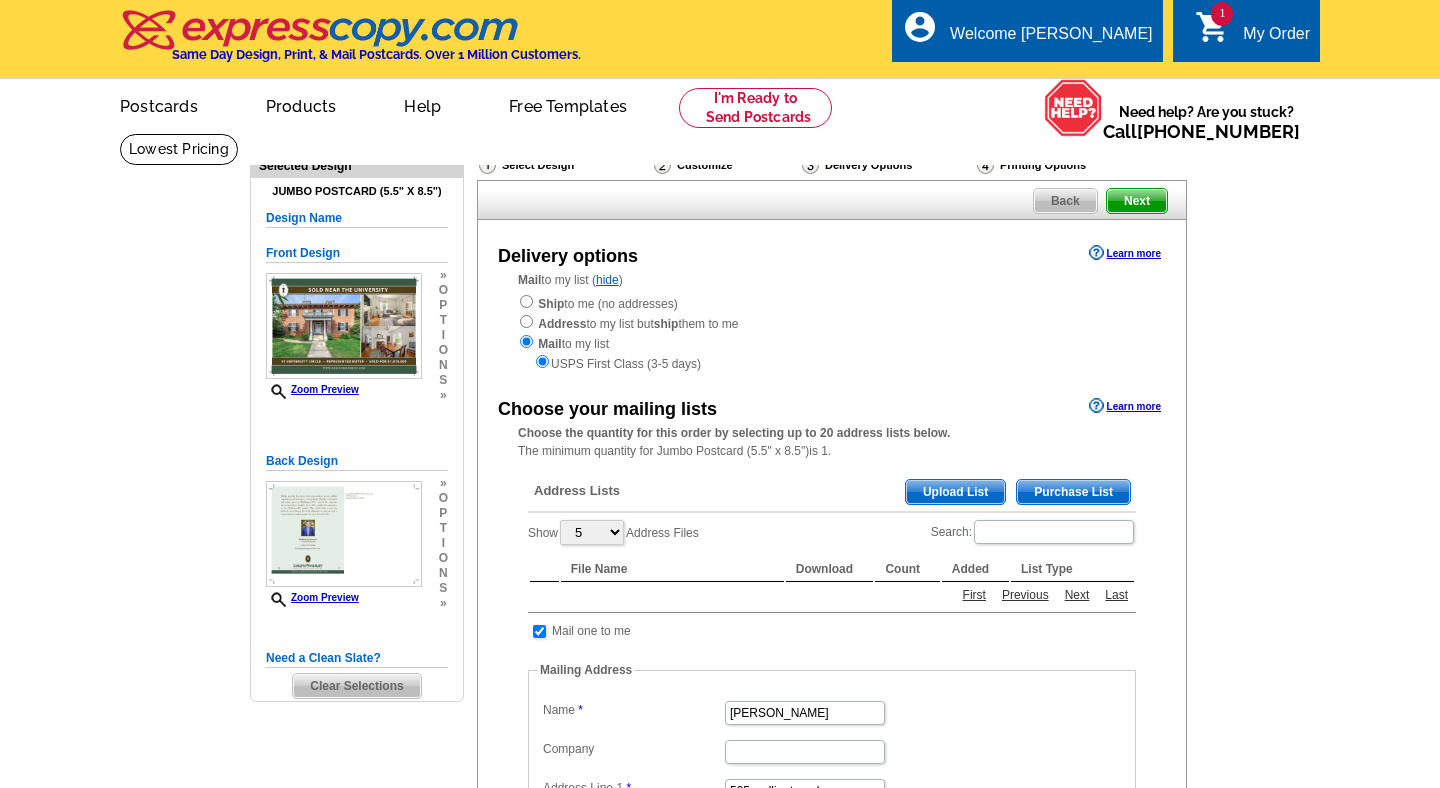 scroll, scrollTop: 0, scrollLeft: 0, axis: both 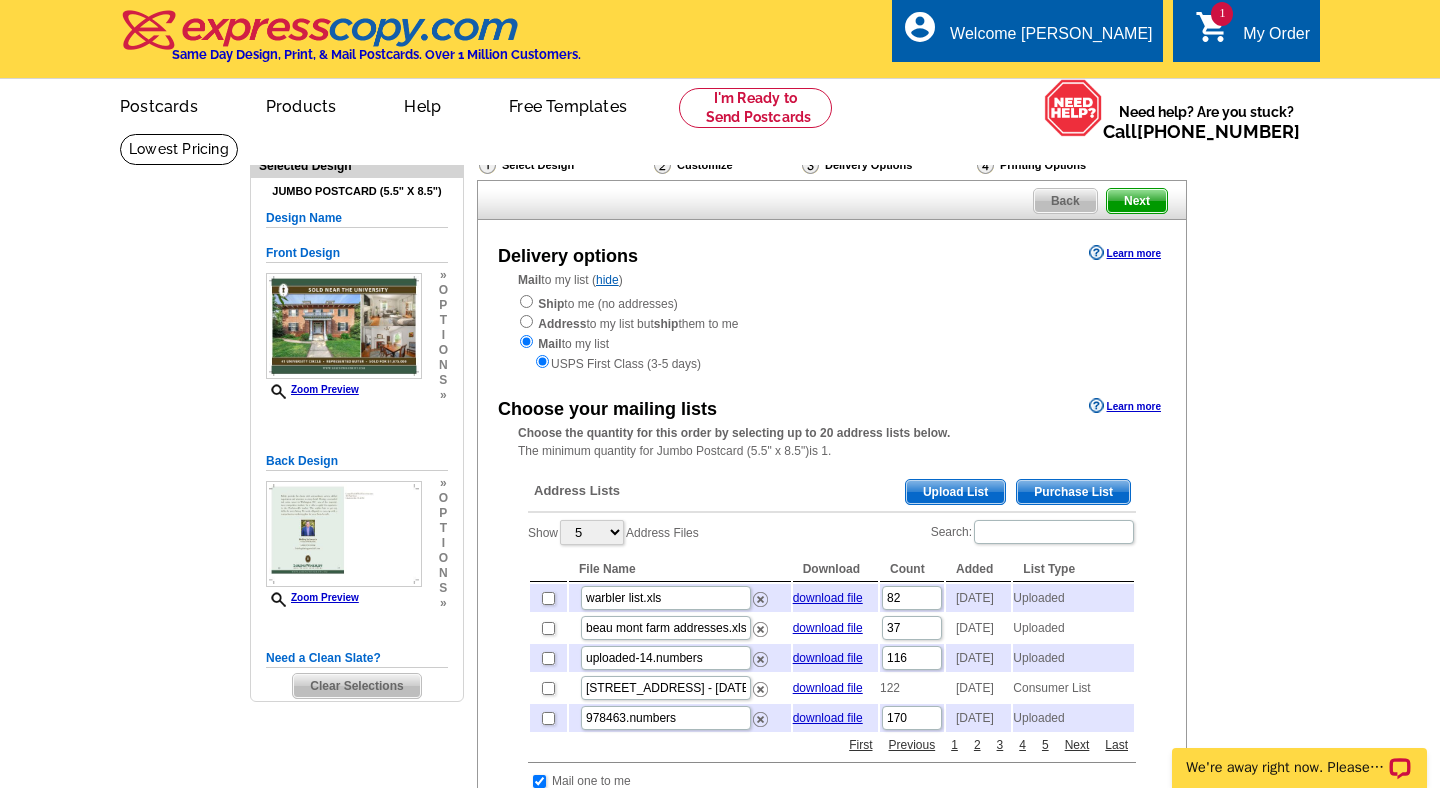 click on "Need Help? call [PHONE_NUMBER],  chat  with support, or have our designers make something custom just for you!
Got it, no need for the selection guide next time.
Show Results
Selected Design
Jumbo Postcard (5.5" x 8.5")
Design Name
Front Design
Zoom Preview
»
o
p
t
i
o
n
s
»
» o" at bounding box center [720, 786] 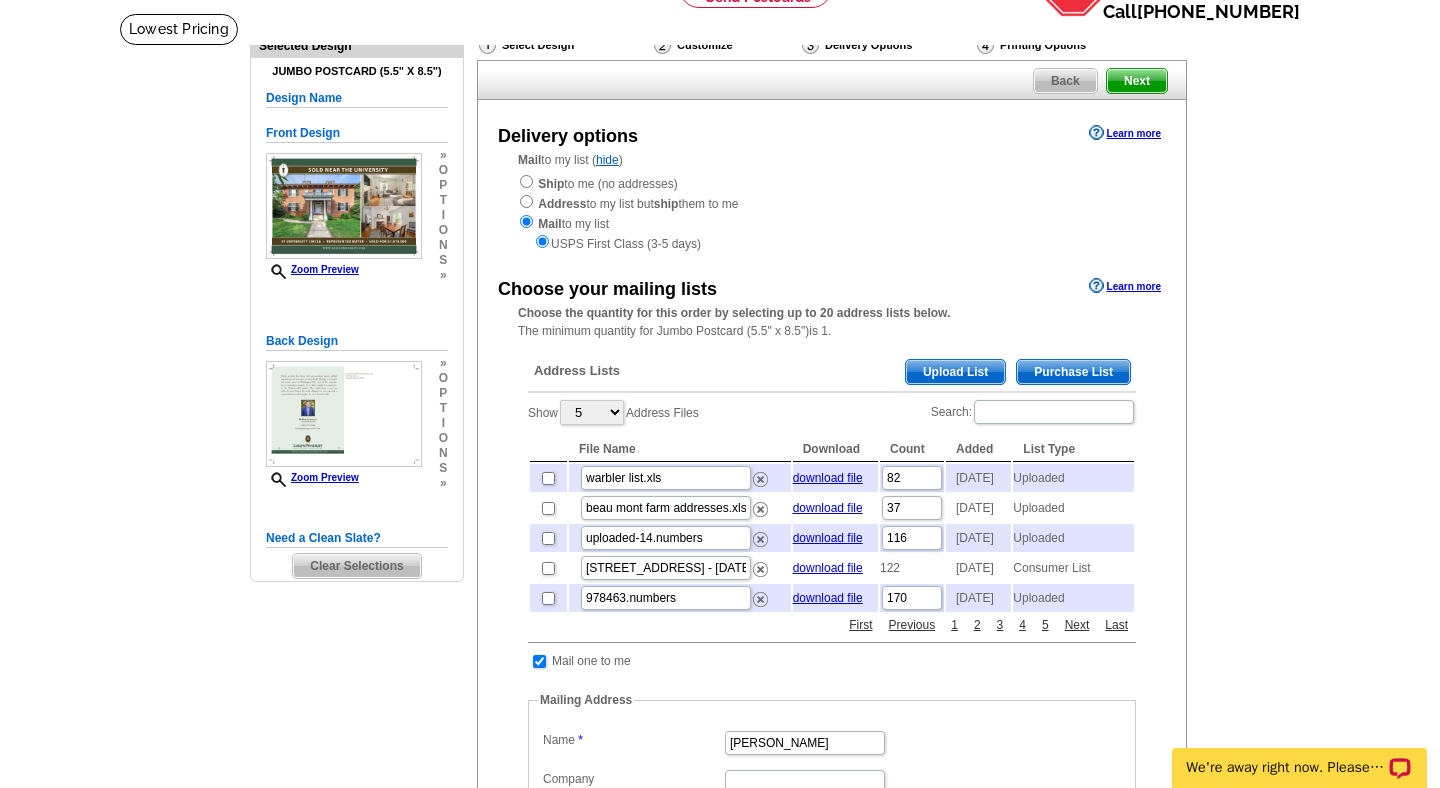 scroll, scrollTop: 160, scrollLeft: 0, axis: vertical 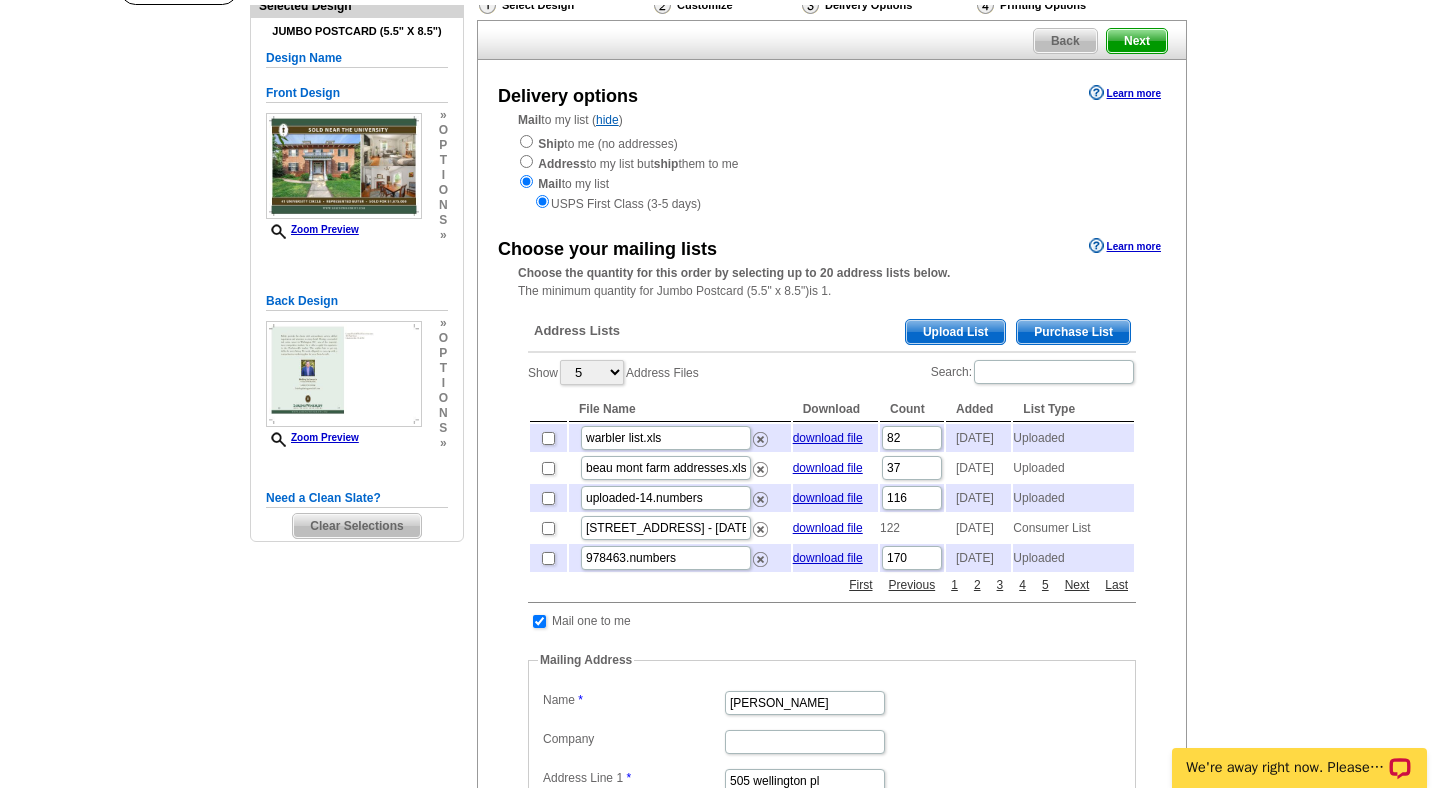 click on "Need Help? call [PHONE_NUMBER],  chat  with support, or have our designers make something custom just for you!
Got it, no need for the selection guide next time.
Show Results
Selected Design
Jumbo Postcard (5.5" x 8.5")
Design Name
Front Design
Zoom Preview
»
o
p
t
i
o
n
s
»
» o" at bounding box center [720, 626] 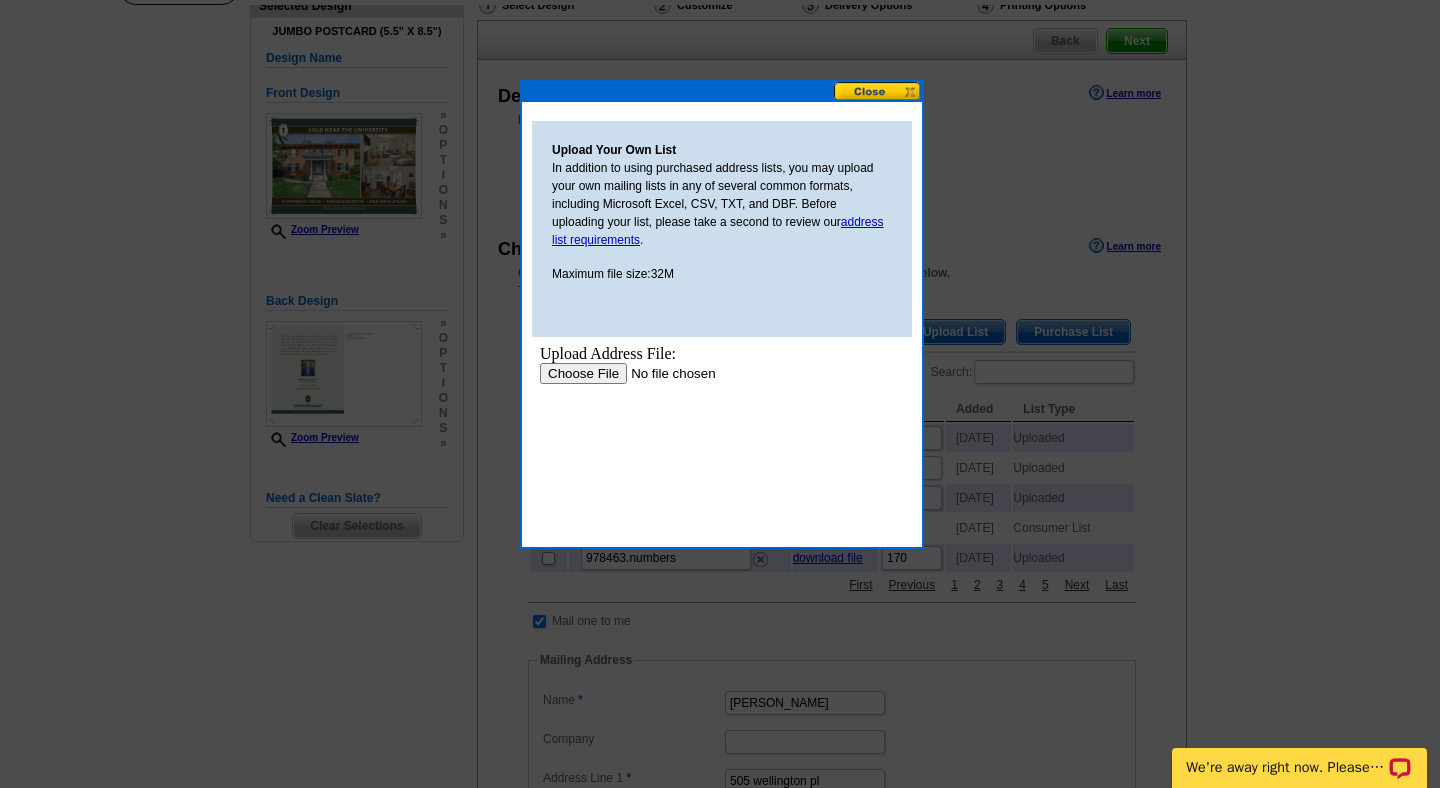 scroll, scrollTop: 0, scrollLeft: 0, axis: both 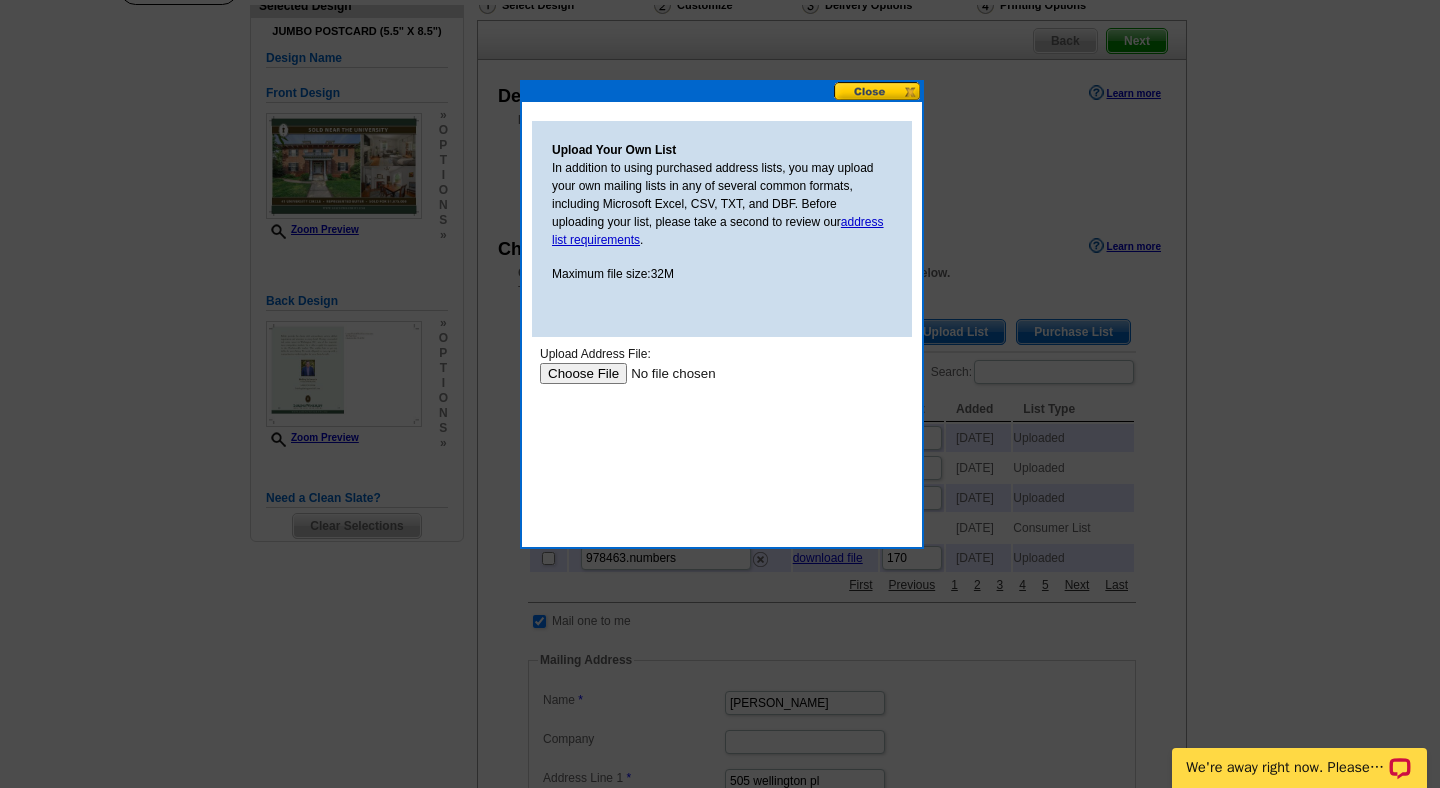 click at bounding box center (666, 373) 